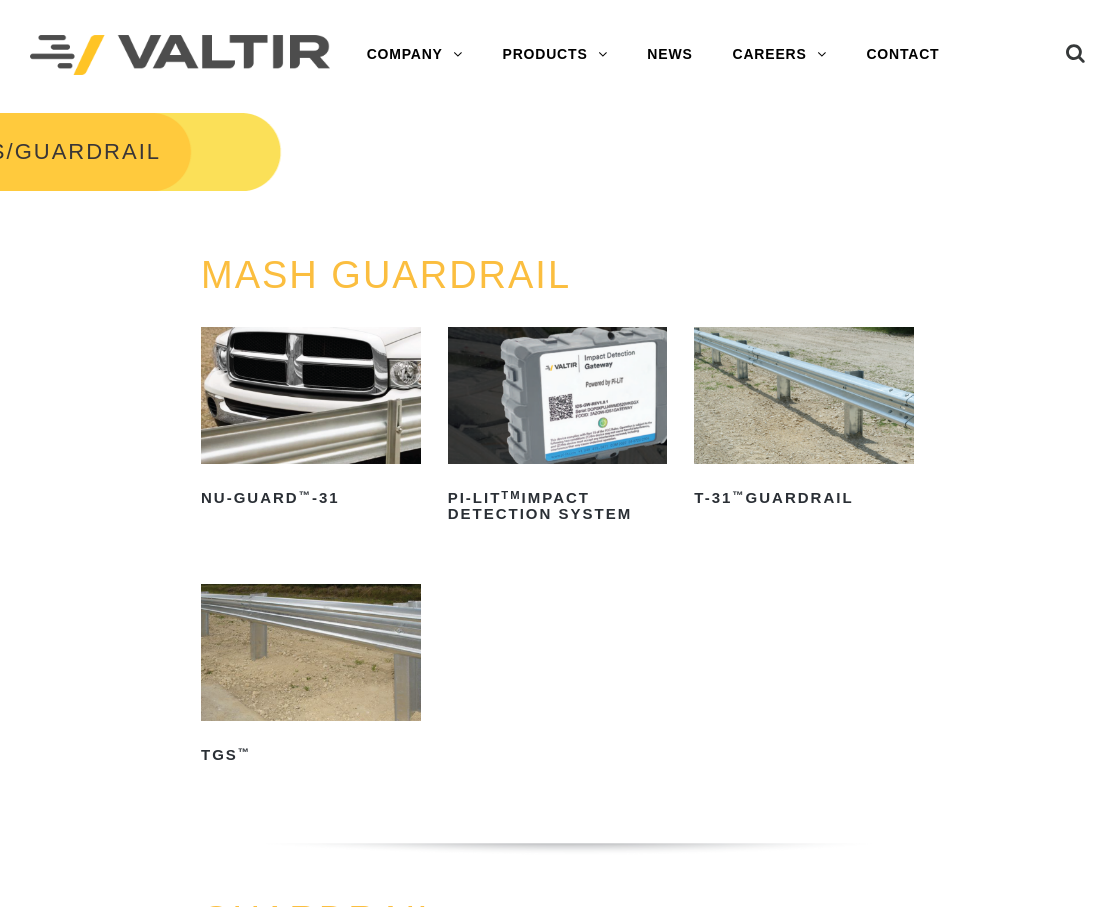scroll, scrollTop: 0, scrollLeft: 0, axis: both 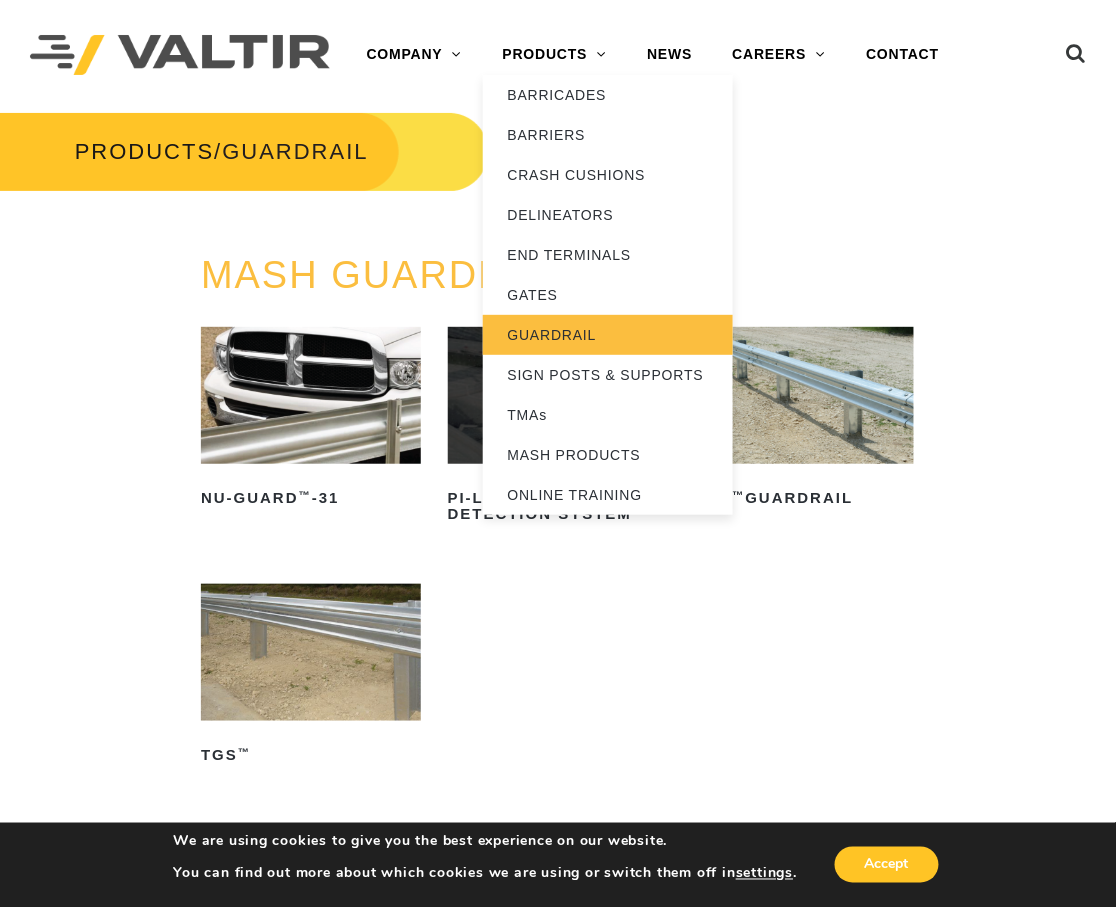 click on "GUARDRAIL" at bounding box center (608, 335) 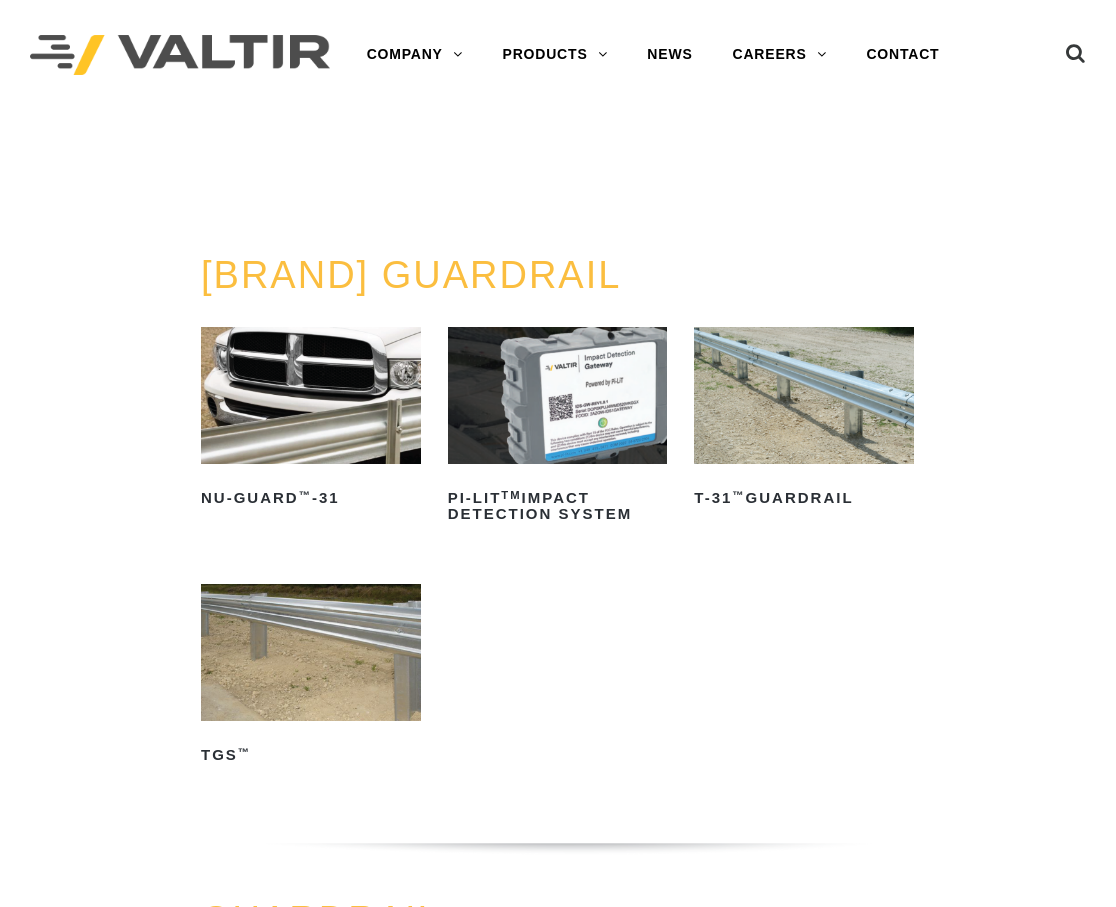 scroll, scrollTop: 0, scrollLeft: 0, axis: both 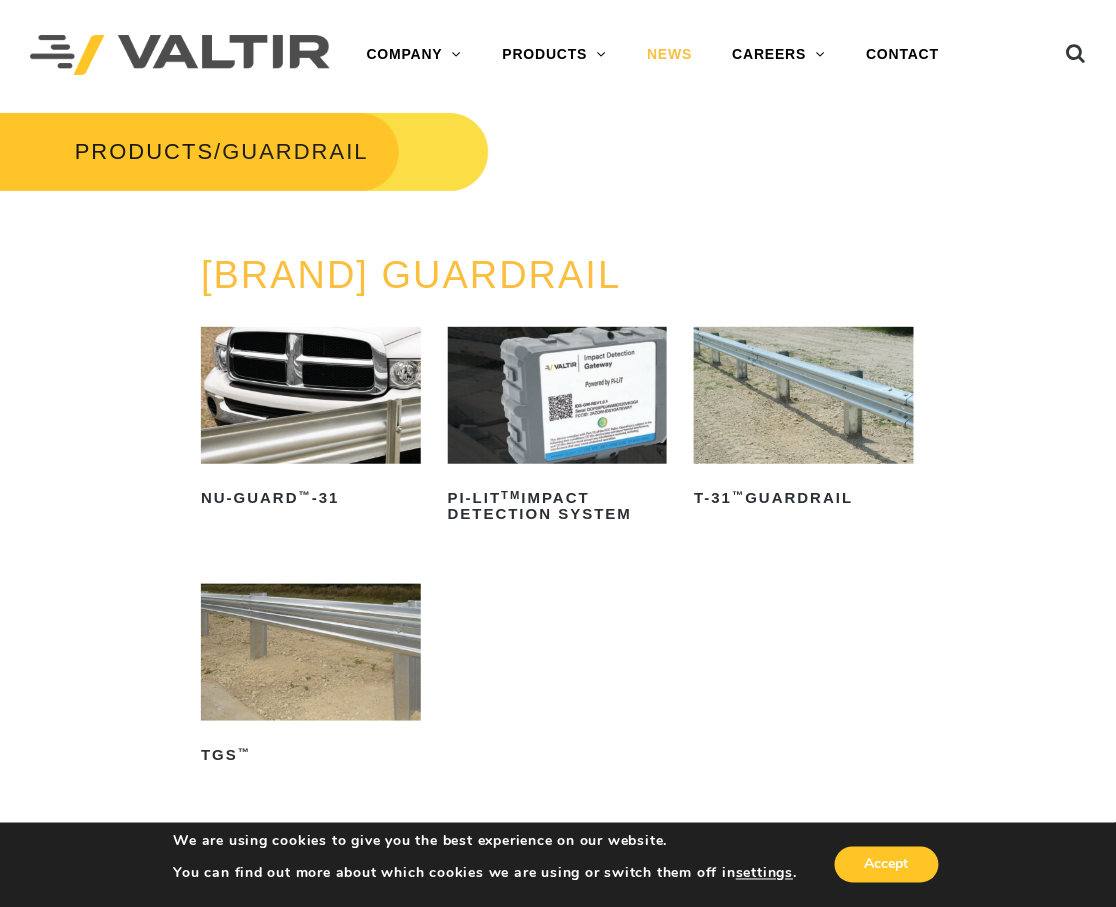 click on "NEWS" at bounding box center [669, 55] 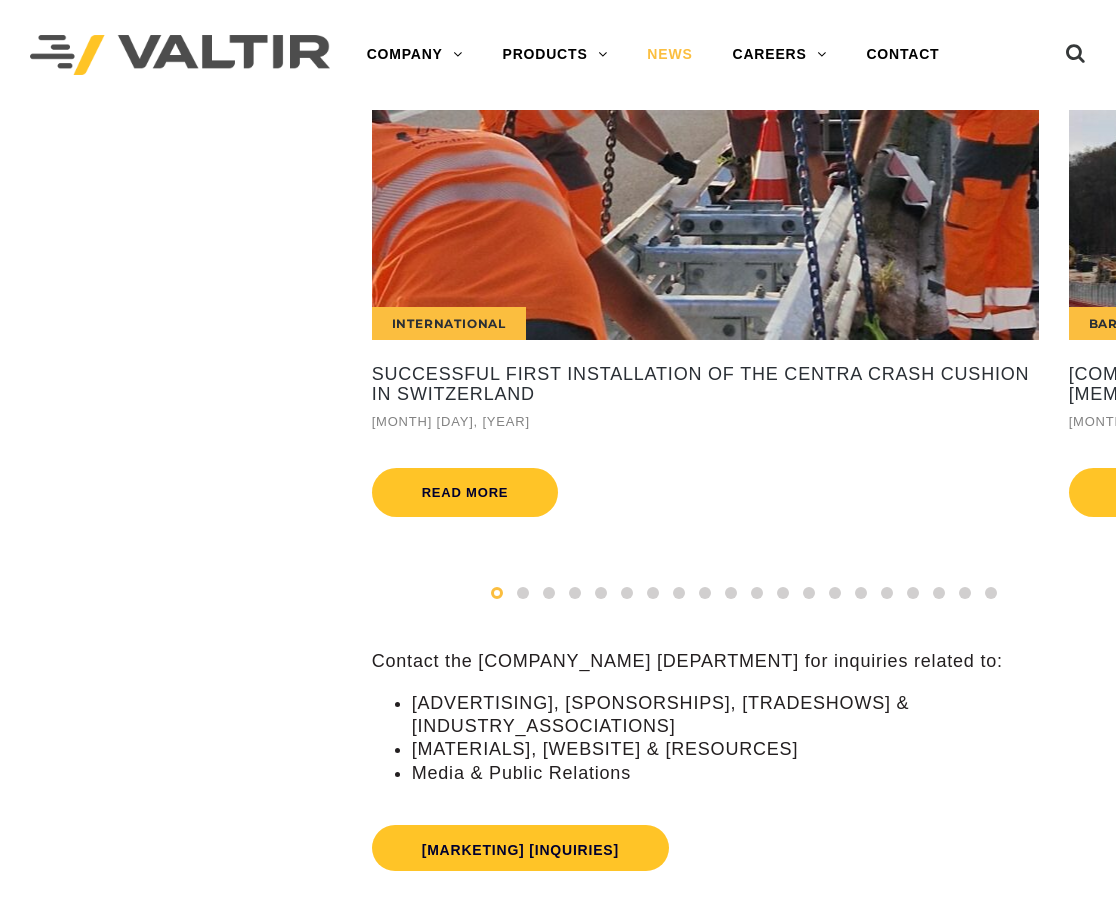 scroll, scrollTop: 0, scrollLeft: 0, axis: both 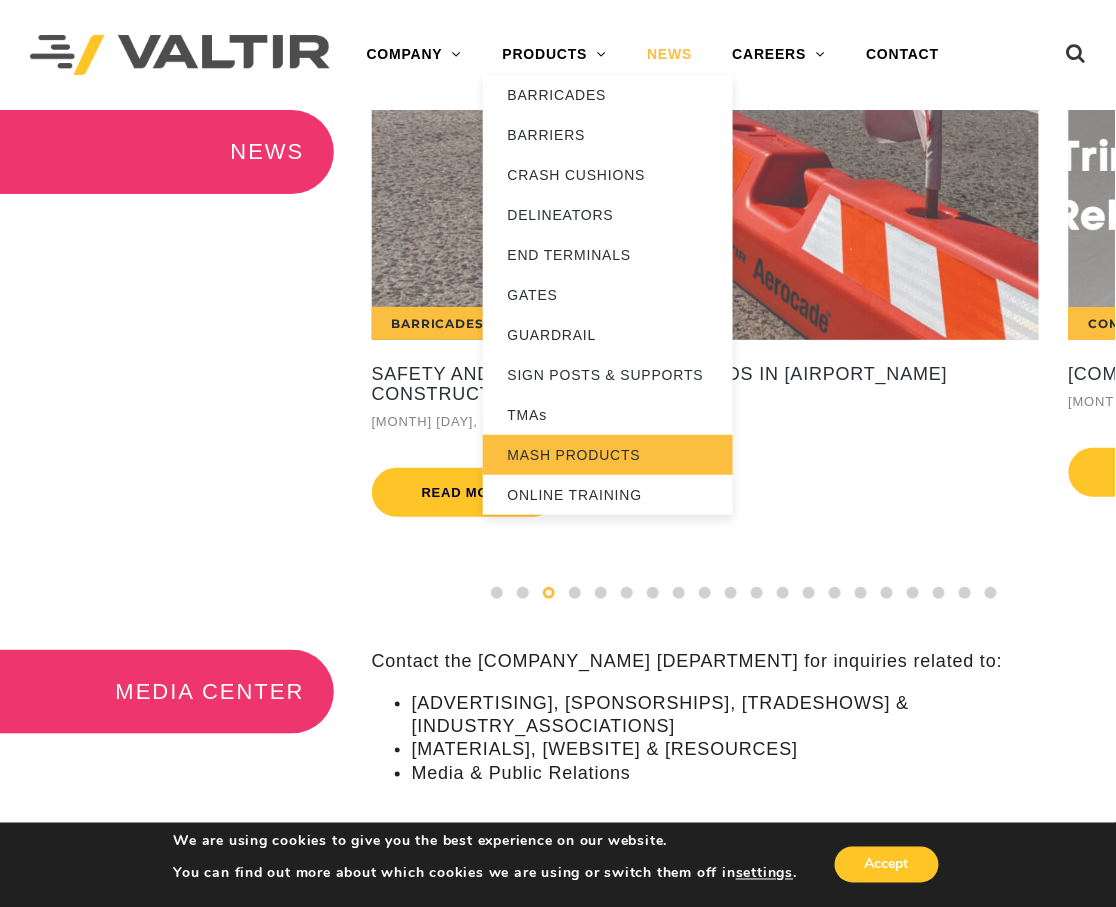 click on "MASH PRODUCTS" at bounding box center [608, 455] 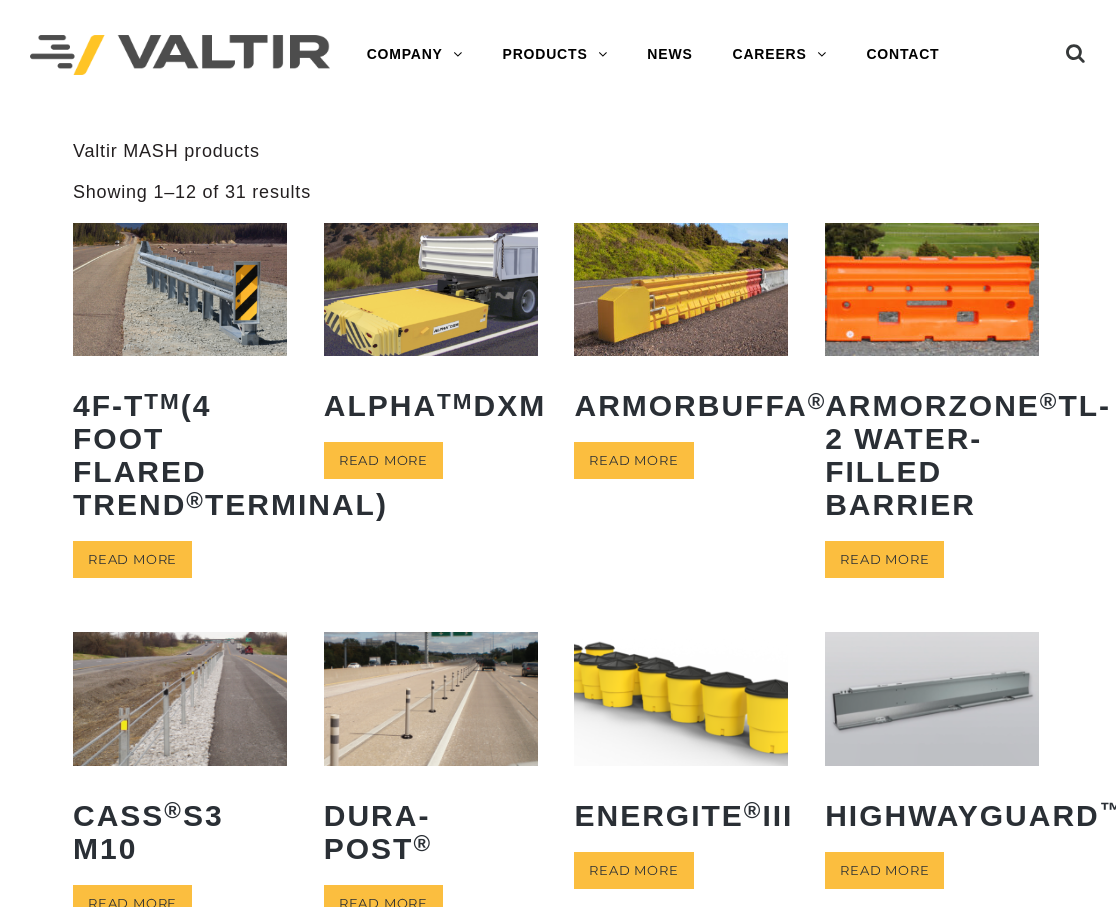 scroll, scrollTop: 0, scrollLeft: 0, axis: both 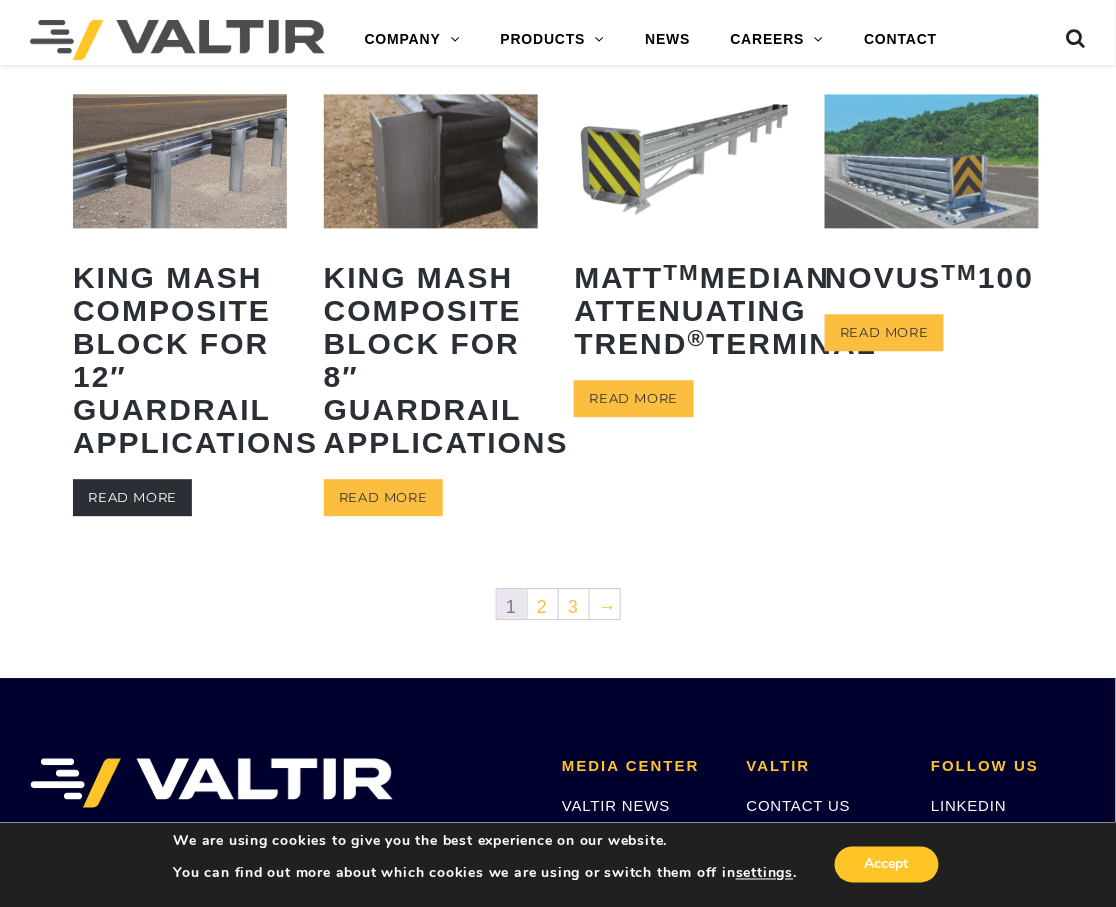 click on "Read more" at bounding box center [132, 497] 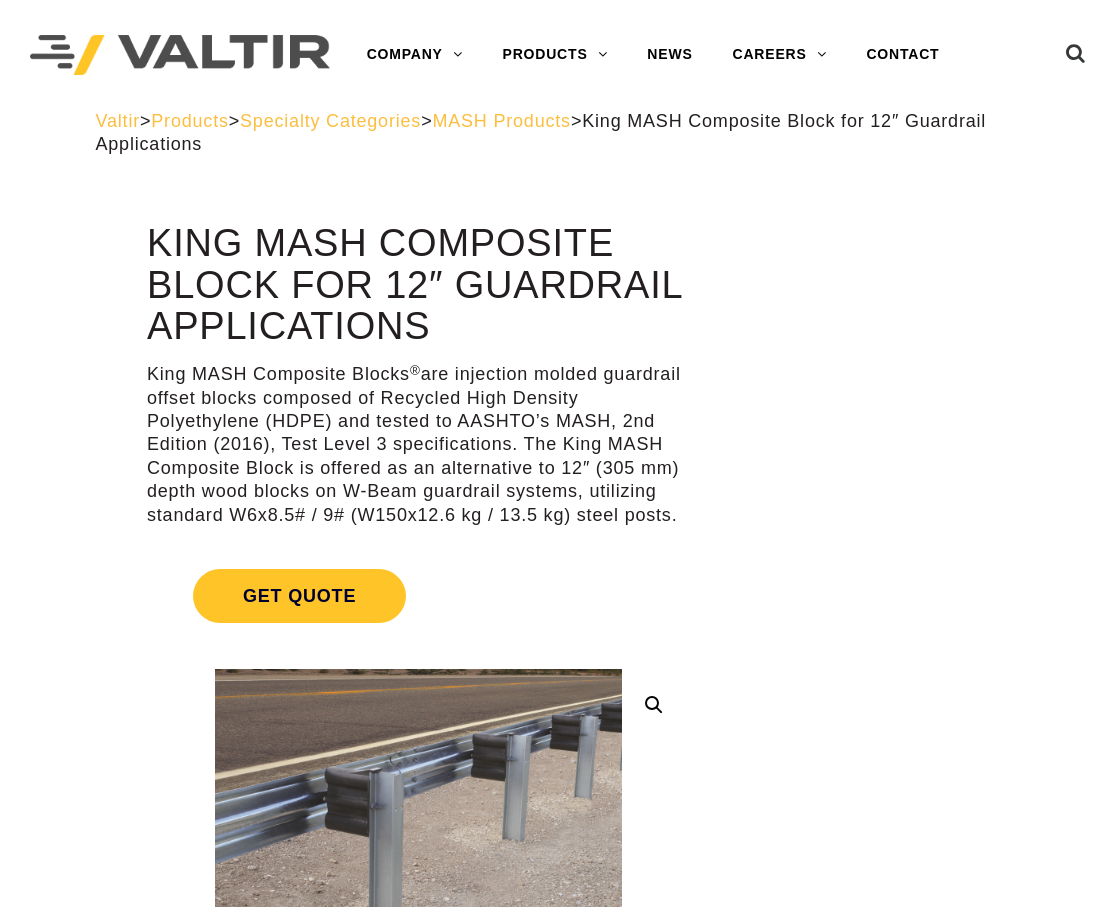 scroll, scrollTop: 0, scrollLeft: 0, axis: both 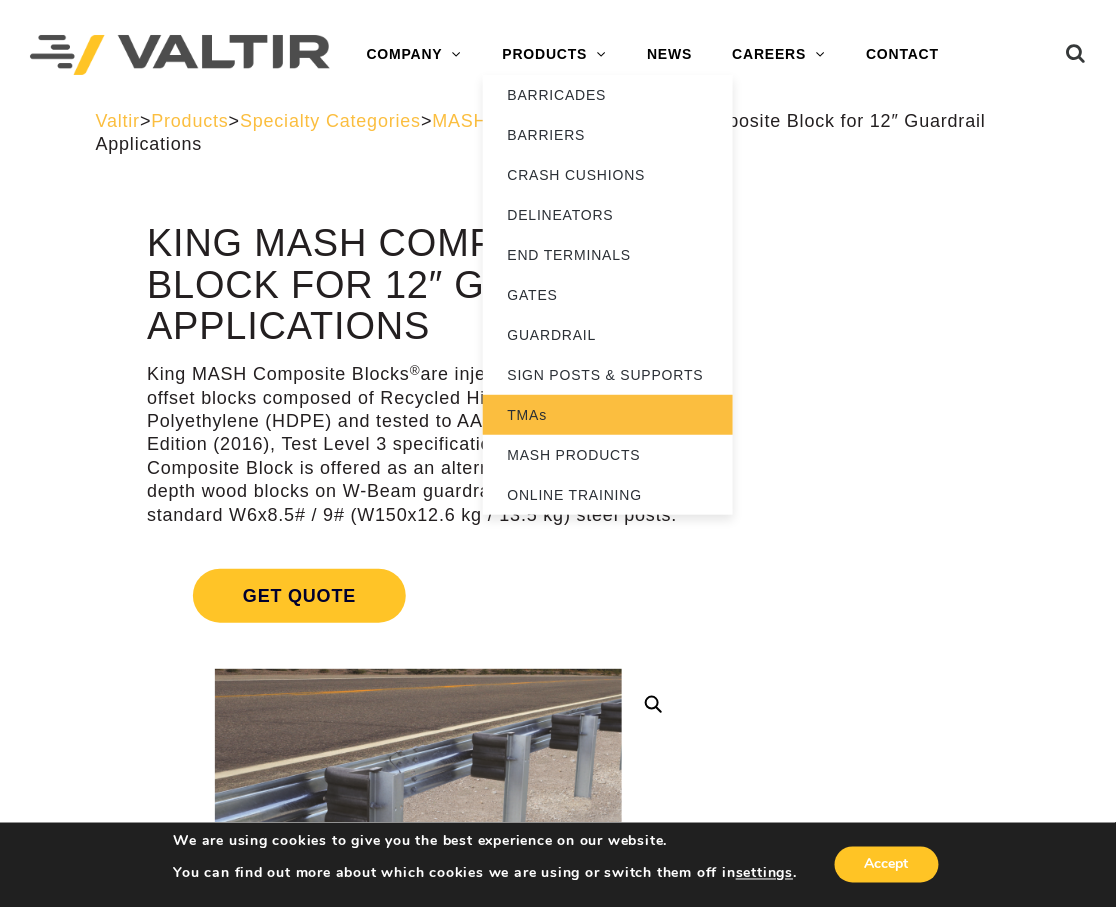 click on "TMAs" at bounding box center [608, 415] 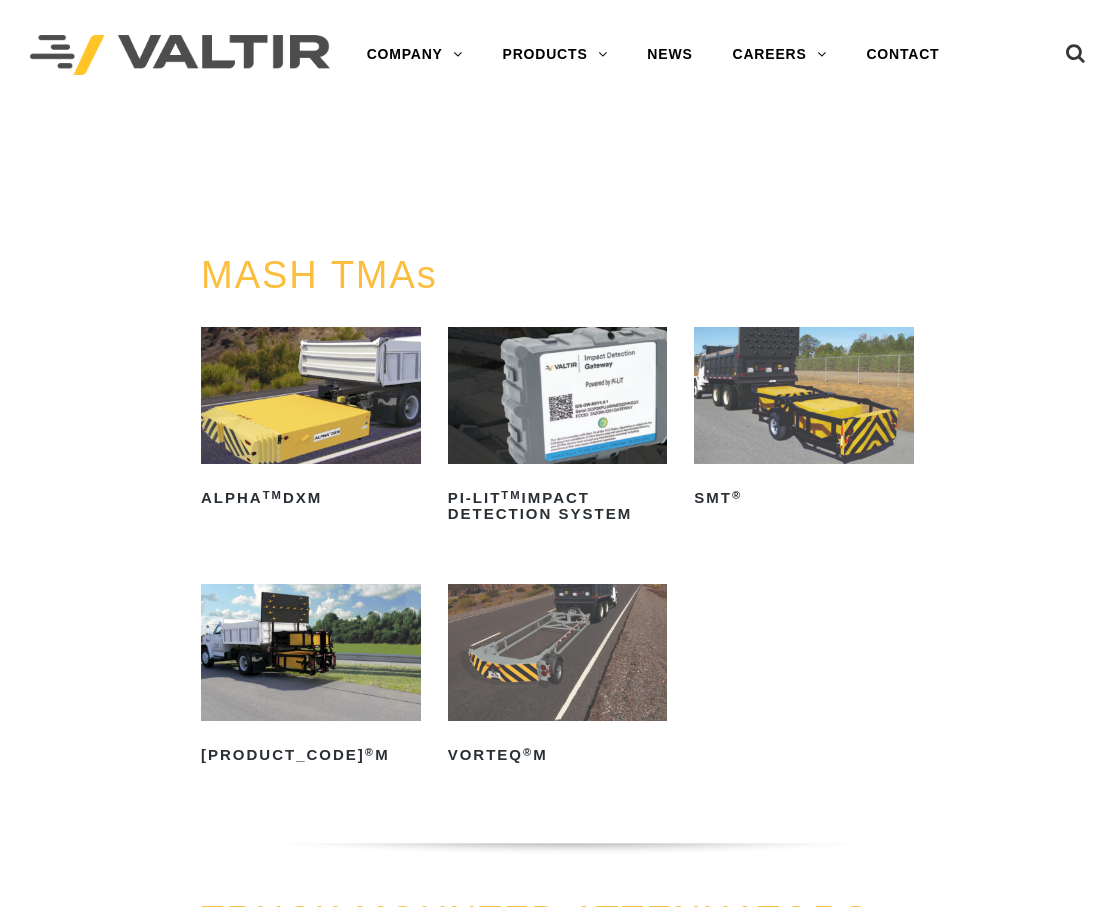 scroll, scrollTop: 0, scrollLeft: 0, axis: both 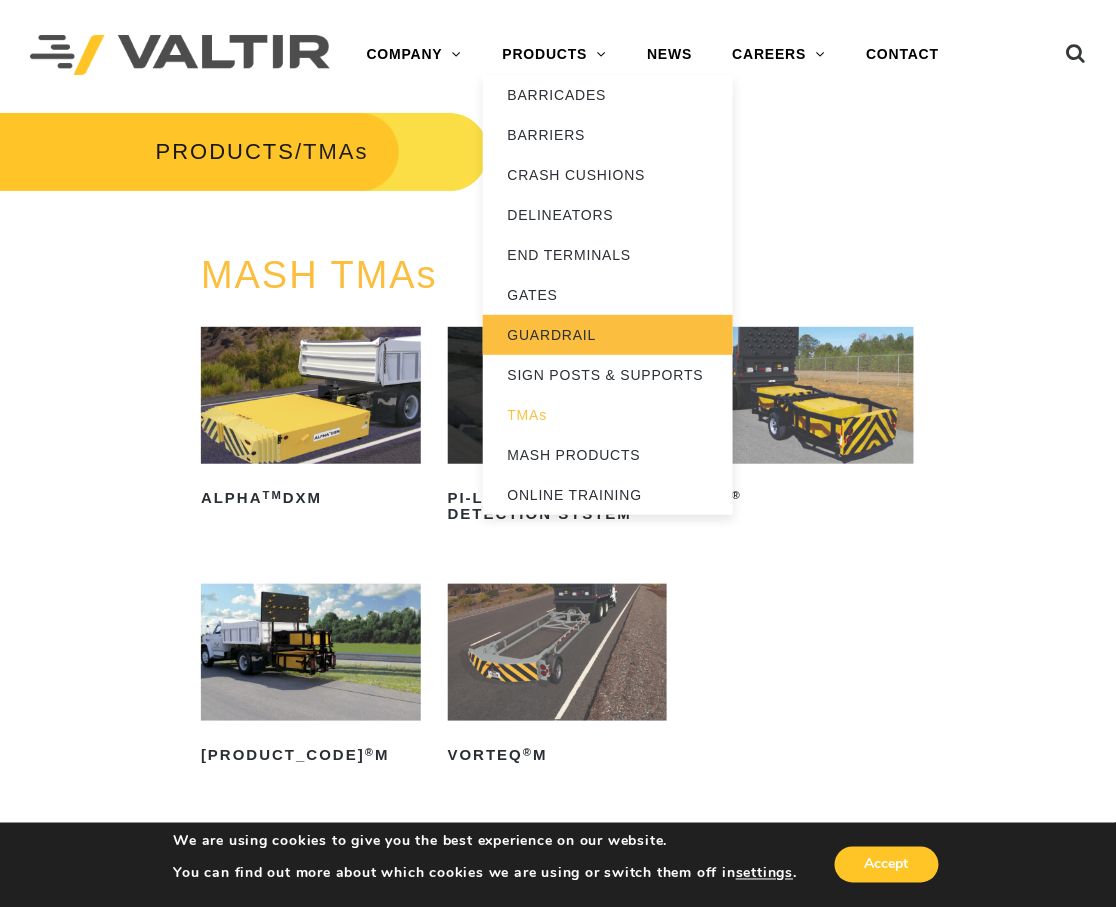 click on "GUARDRAIL" at bounding box center [608, 335] 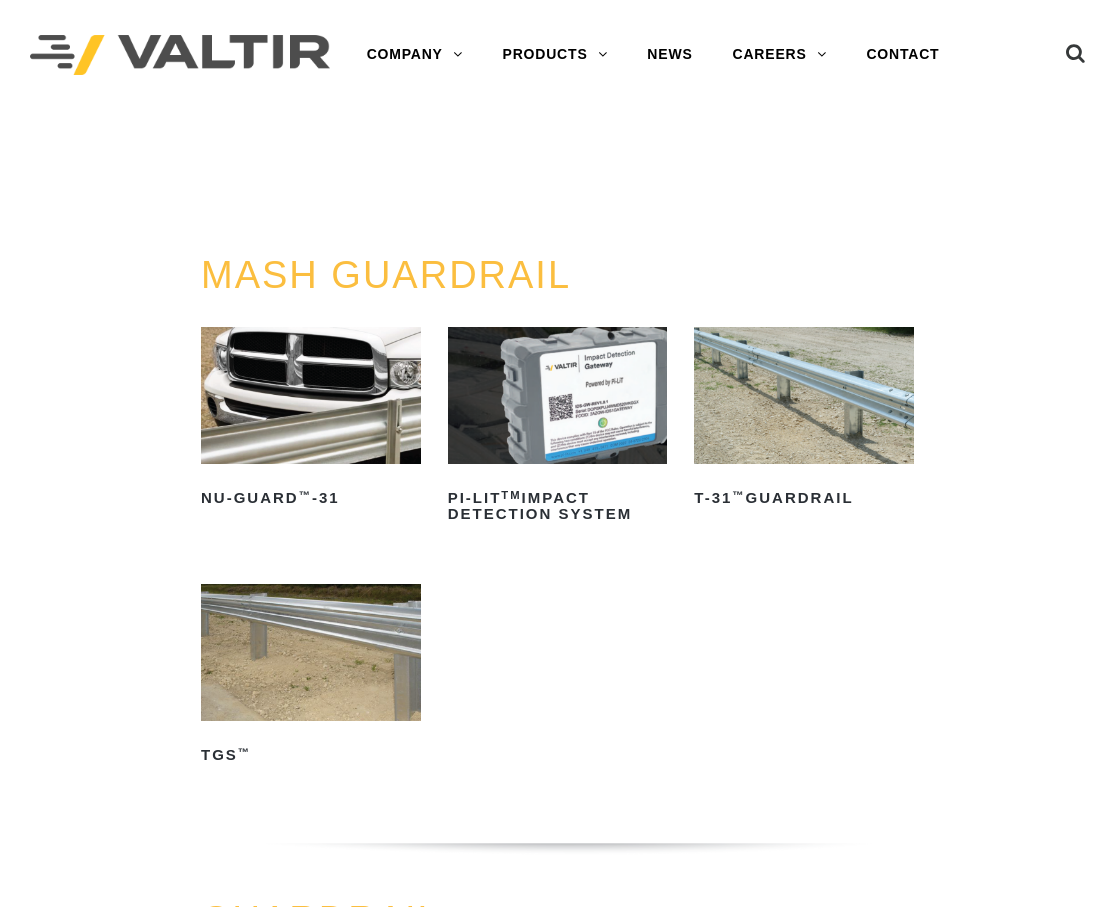 scroll, scrollTop: 0, scrollLeft: 0, axis: both 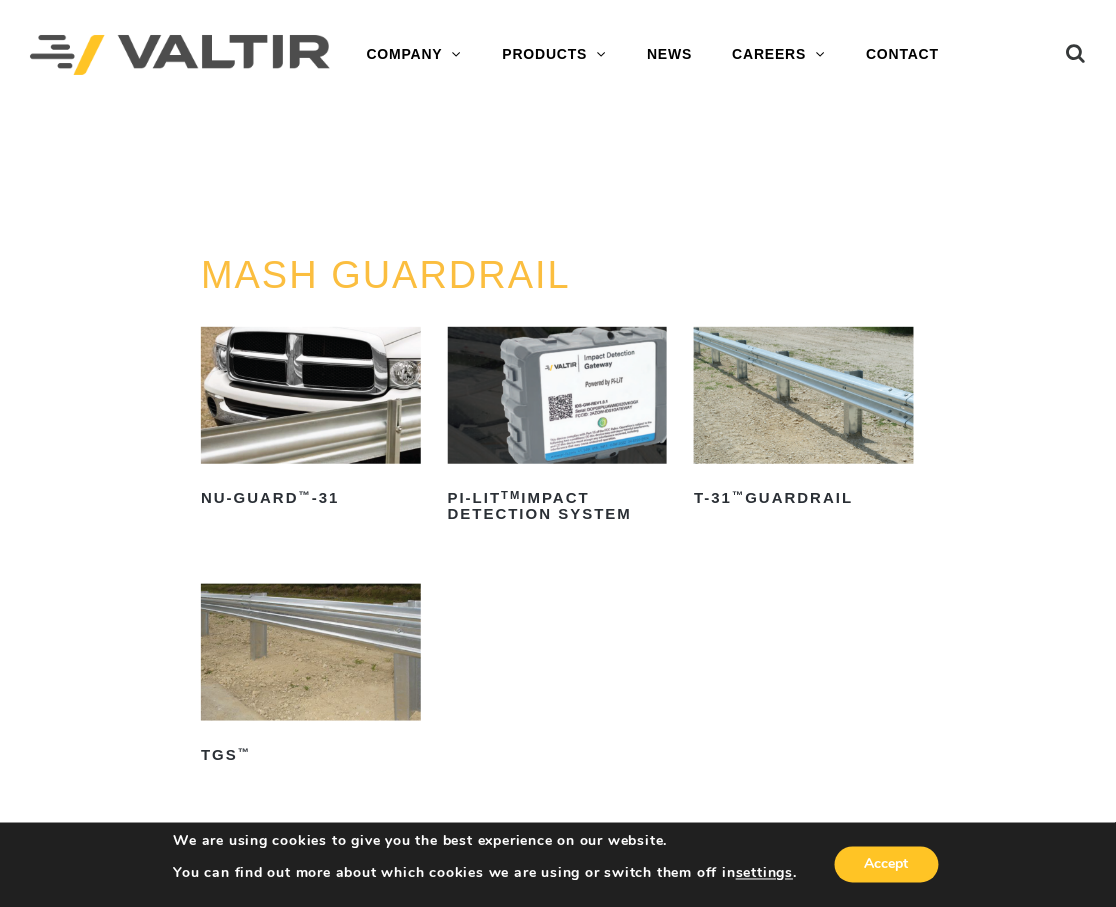 click at bounding box center (804, 395) 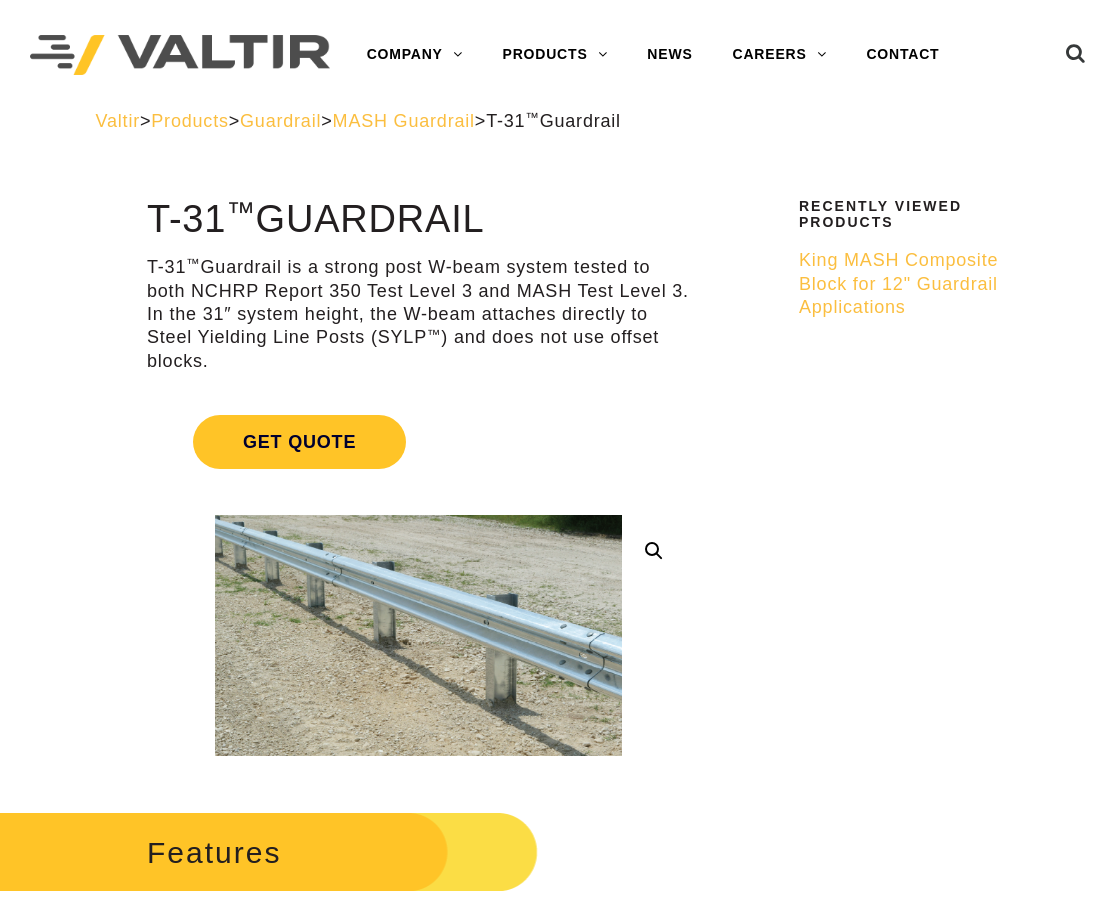 scroll, scrollTop: 0, scrollLeft: 0, axis: both 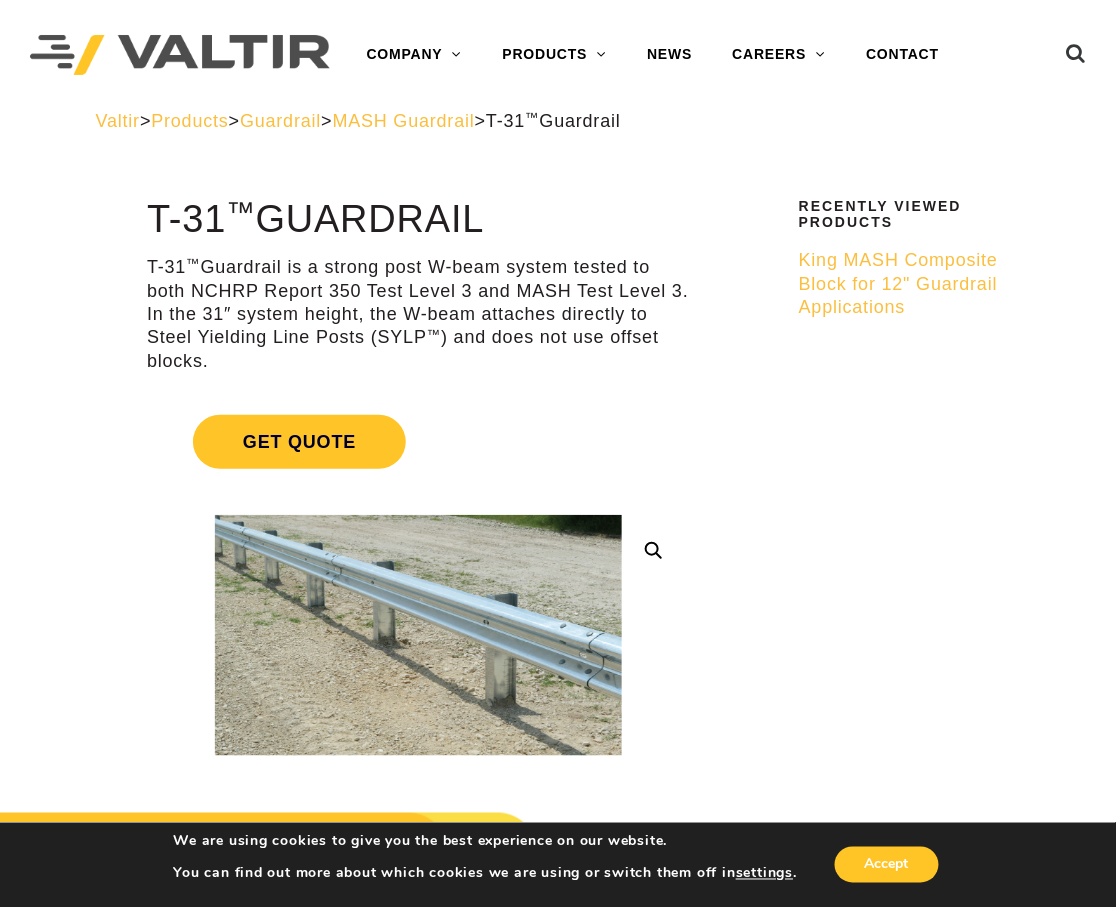 click on "MASH Guardrail" at bounding box center (404, 121) 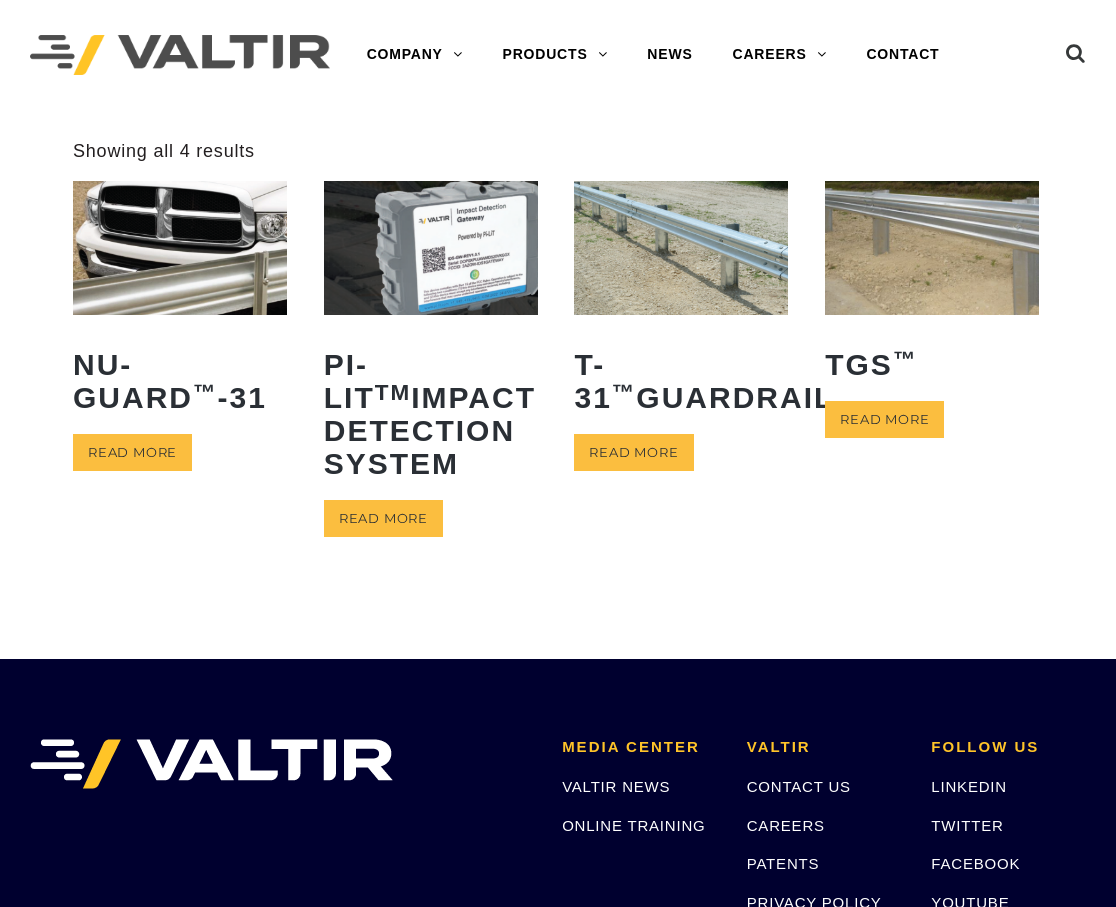 scroll, scrollTop: 0, scrollLeft: 0, axis: both 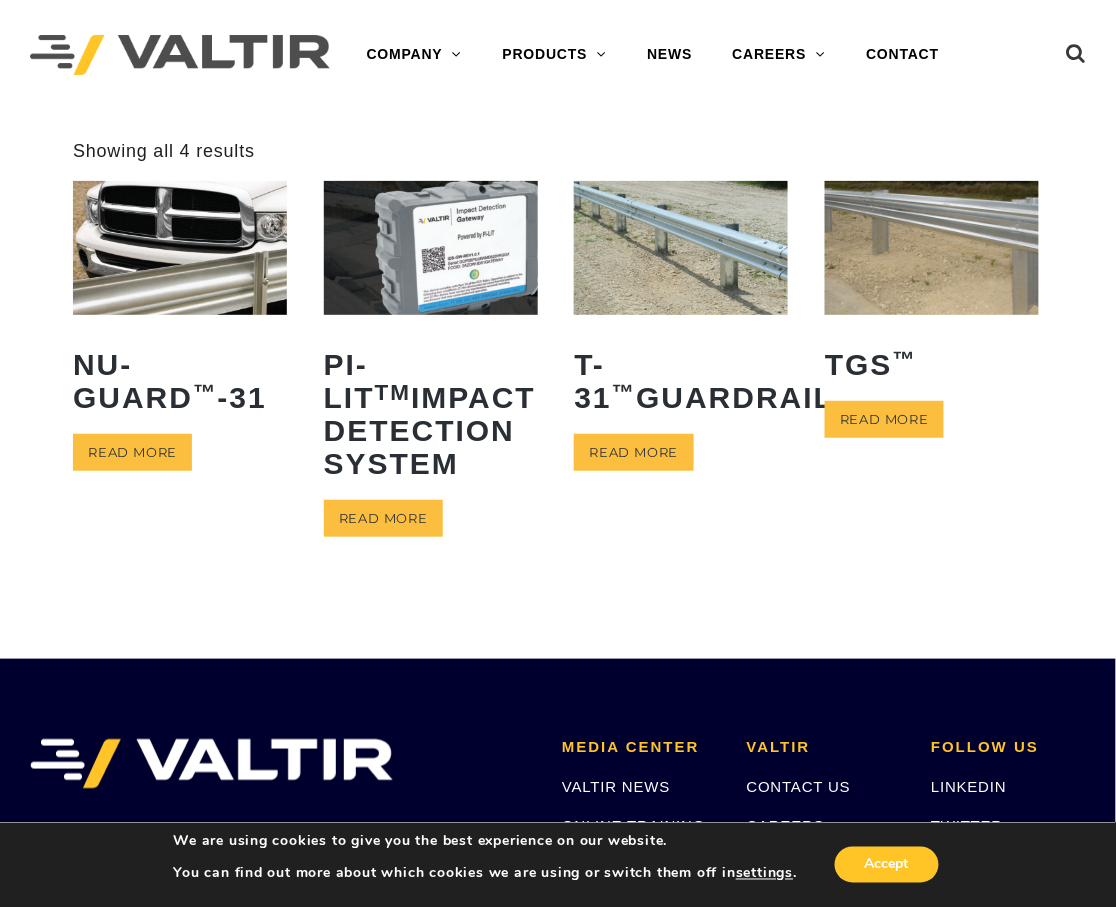 click at bounding box center [932, 248] 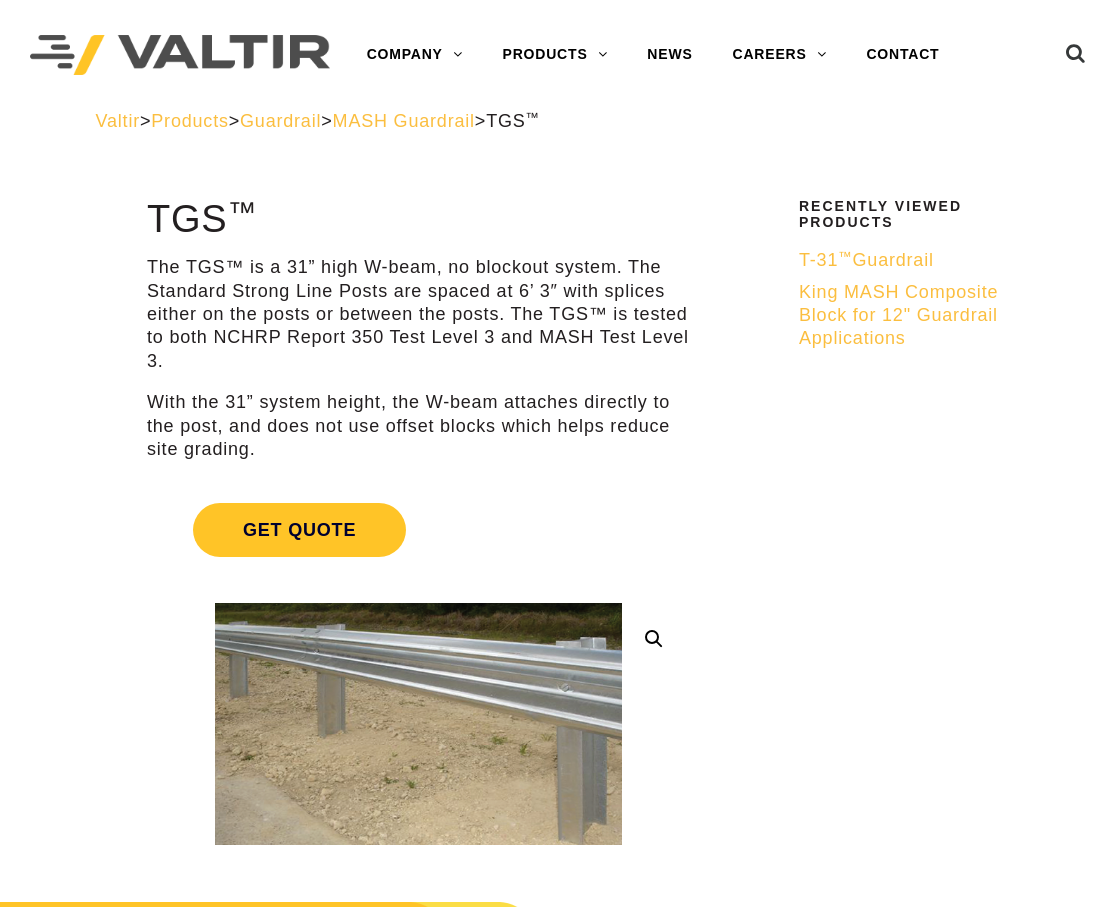 scroll, scrollTop: 0, scrollLeft: 0, axis: both 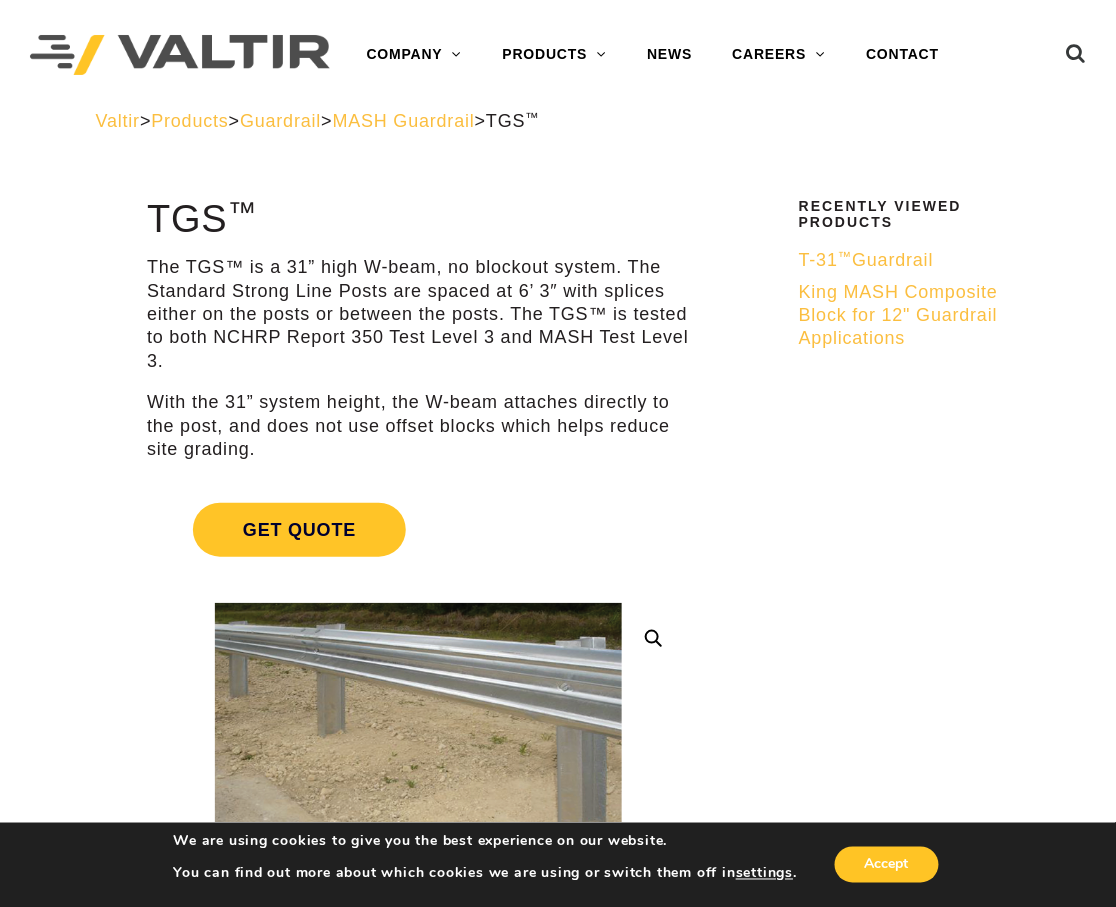 click on "The TGS™ is a 31” high W-beam, no blockout system. The Standard Strong Line Posts are spaced at 6’ 3″ with splices either on the posts or between the posts. The TGS™ is tested to both NCHRP Report 350 Test Level 3 and MASH Test Level 3." at bounding box center (418, 314) 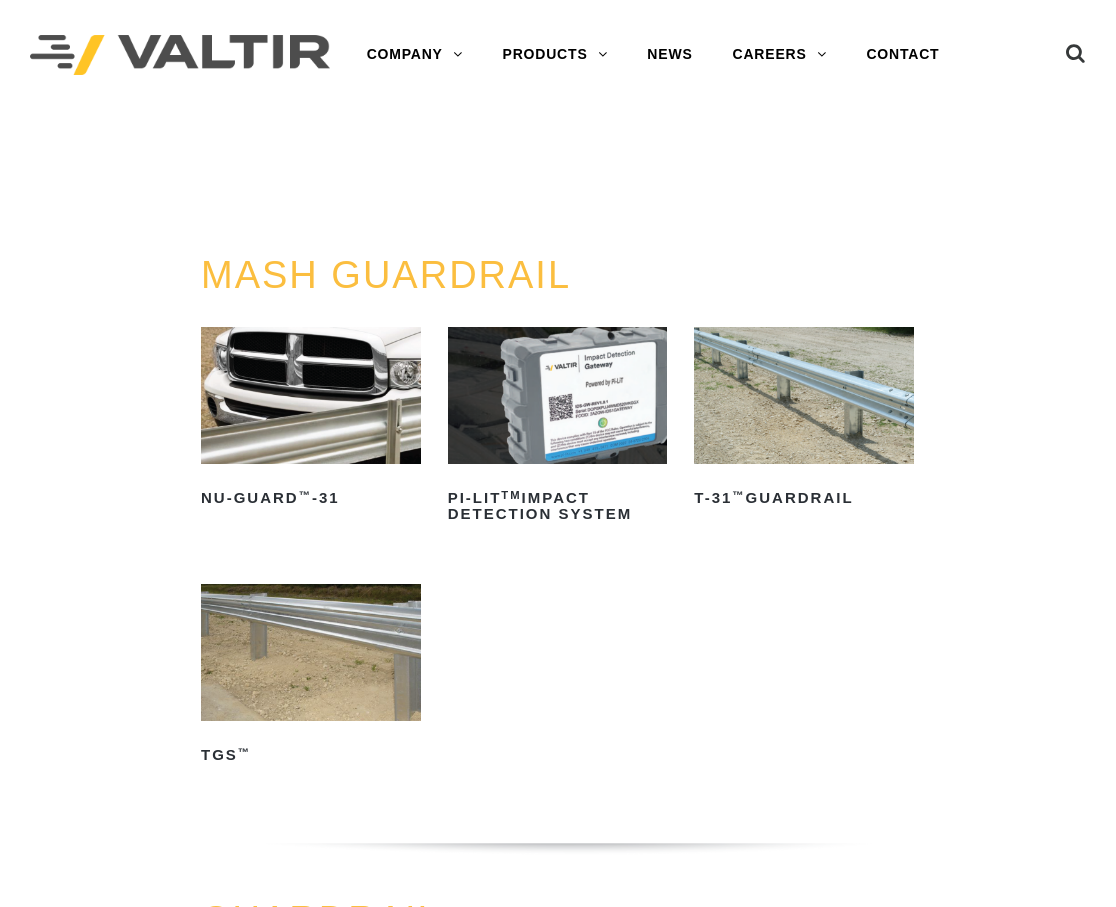 scroll, scrollTop: 0, scrollLeft: 0, axis: both 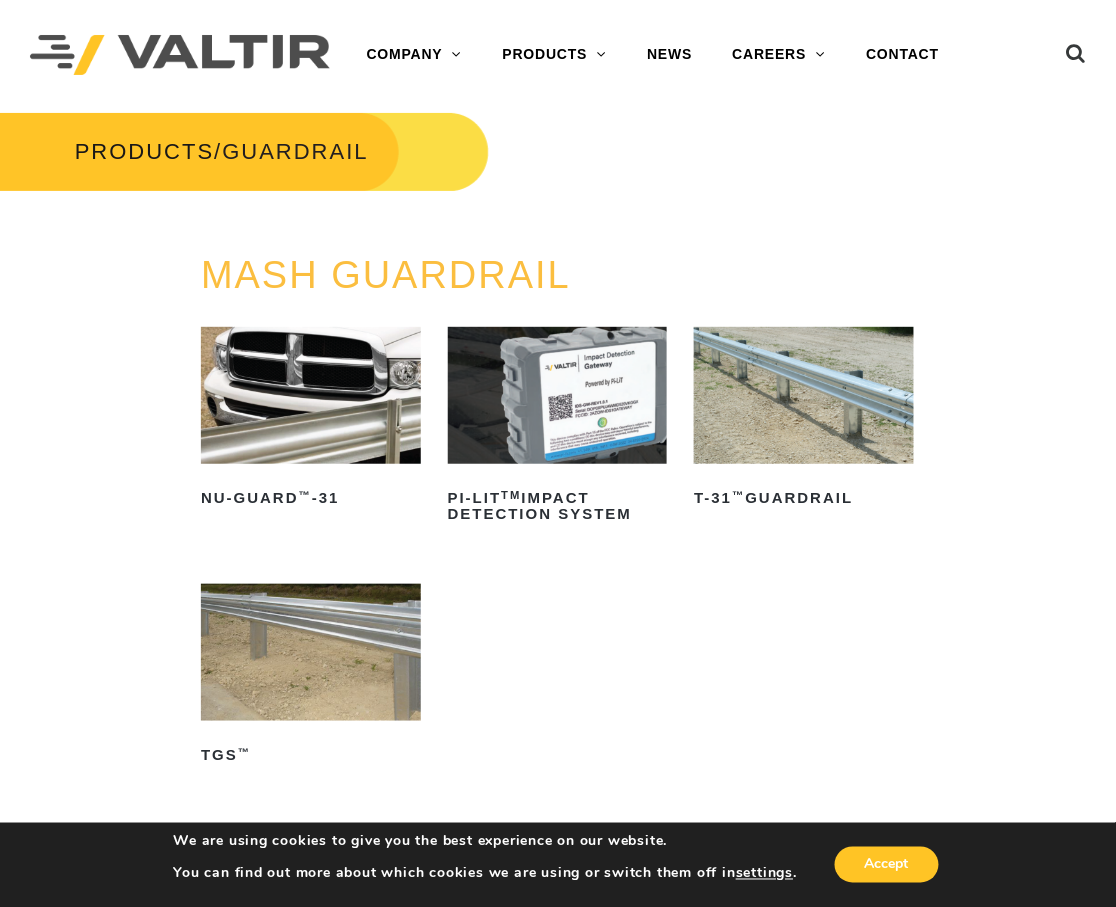 click on "NU-GUARD ™ -31
Read more
PI-LIT TM  Impact Detection System
Read more
T-31 ™  Guardrail
Read more
TGS ™
Read more" at bounding box center (558, 576) 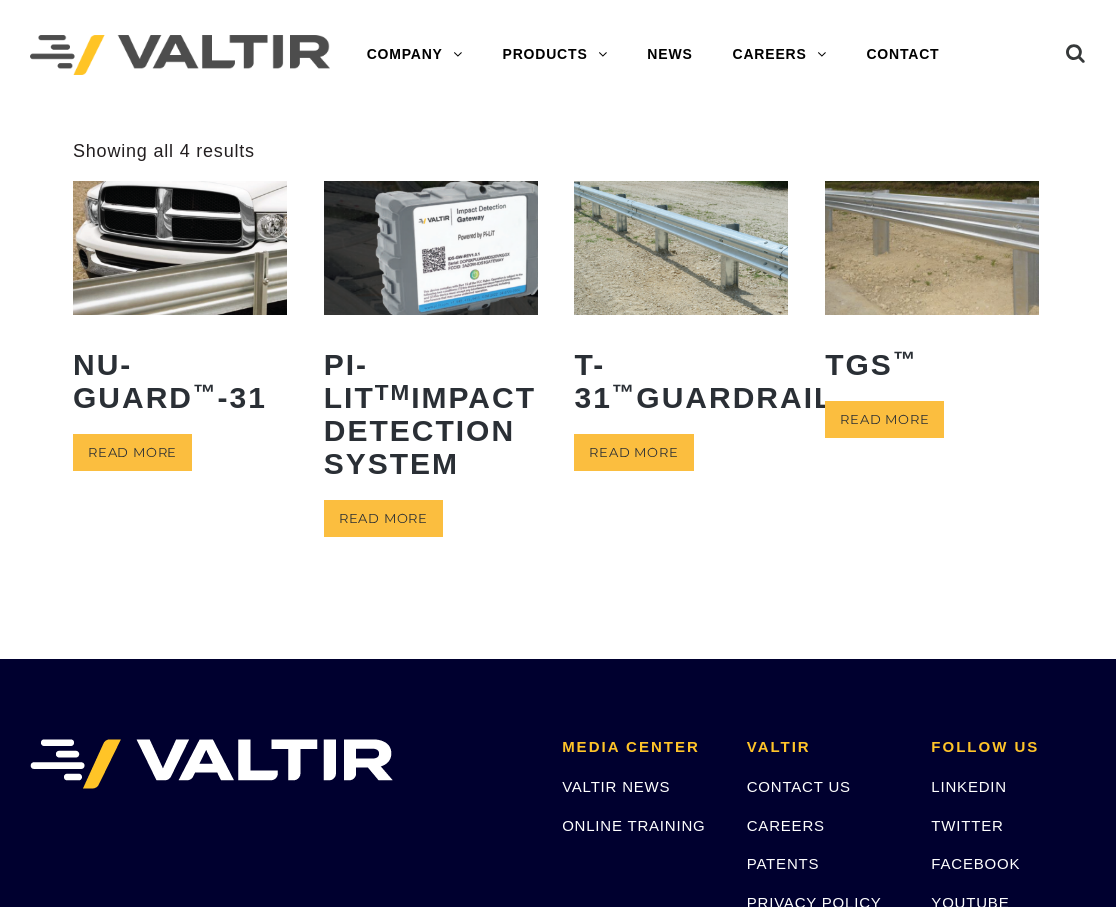 scroll, scrollTop: 0, scrollLeft: 0, axis: both 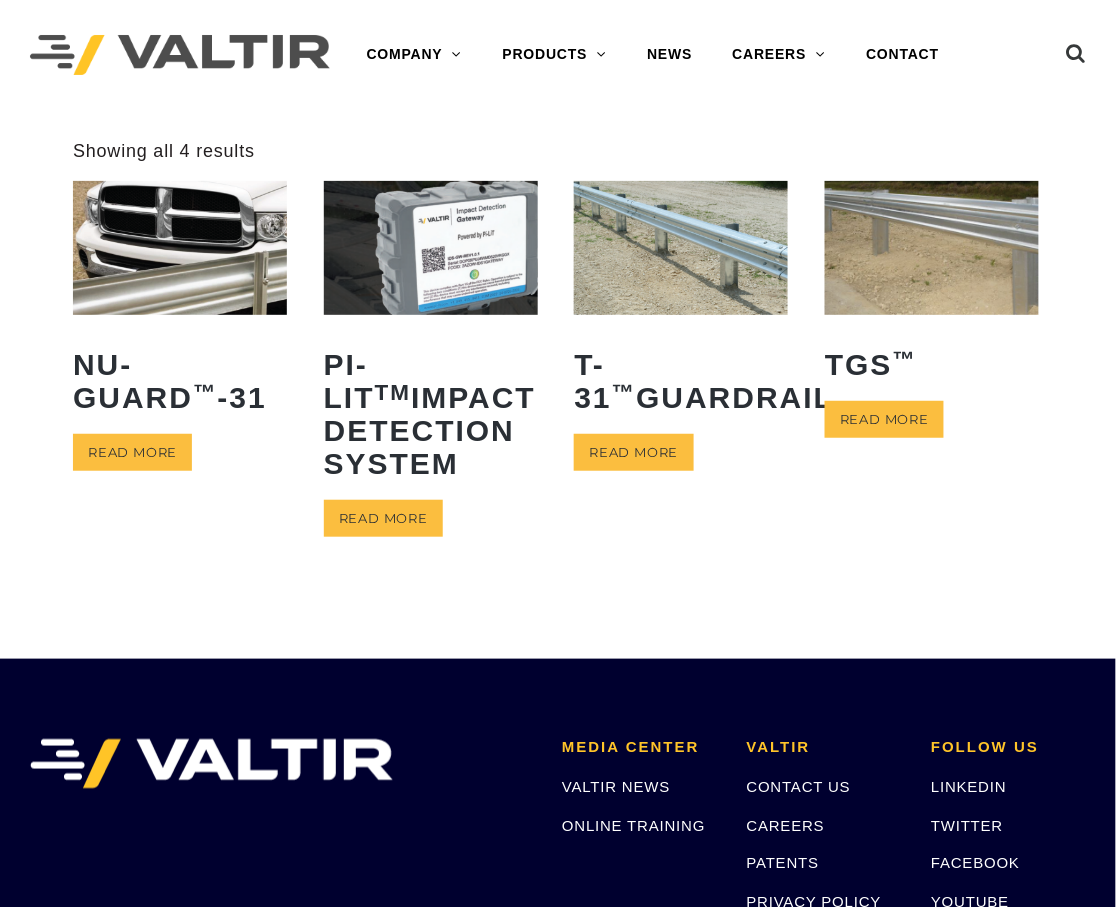 click on "NU-GUARD ™ -31
Read more
PI-LIT TM  Impact Detection System
Read more
T-31 ™  Guardrail
Read more
TGS ™
Read more" at bounding box center (558, 386) 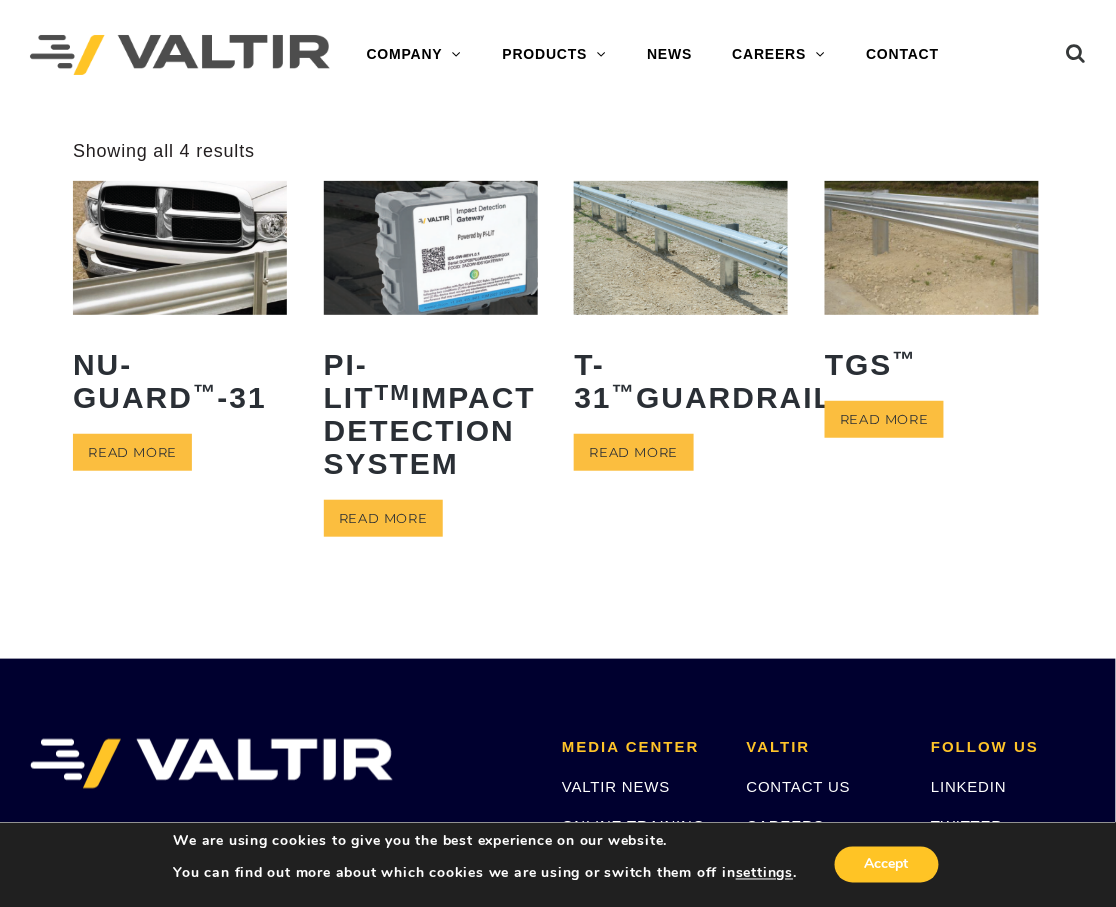 scroll, scrollTop: 133, scrollLeft: 0, axis: vertical 